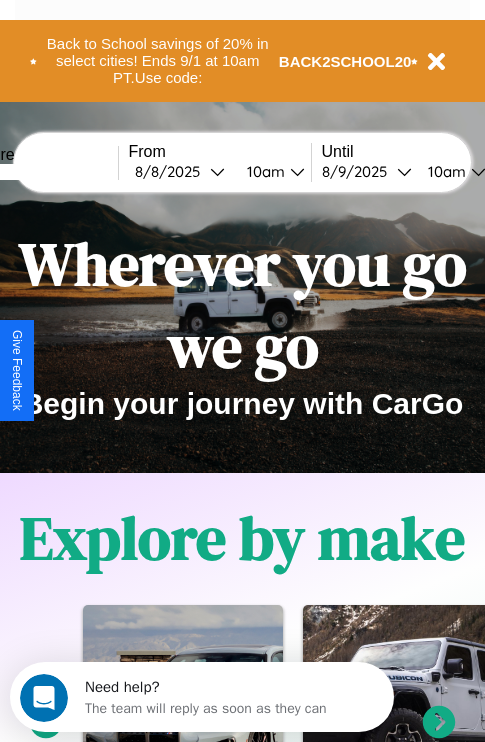 scroll, scrollTop: 0, scrollLeft: 0, axis: both 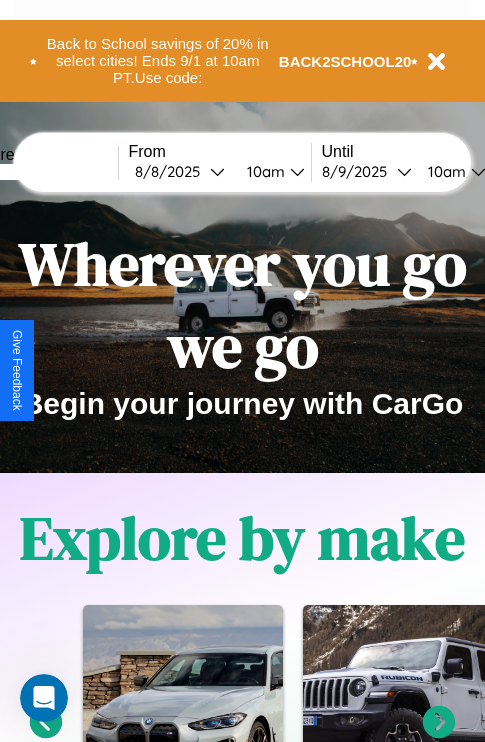 click at bounding box center (43, 172) 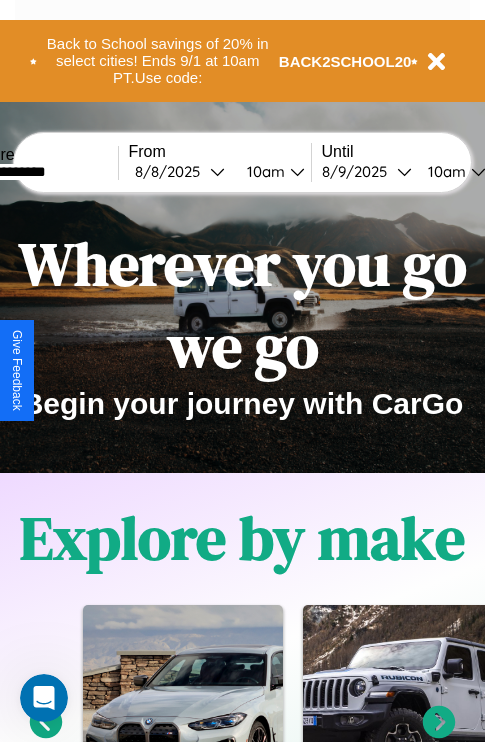 type on "**********" 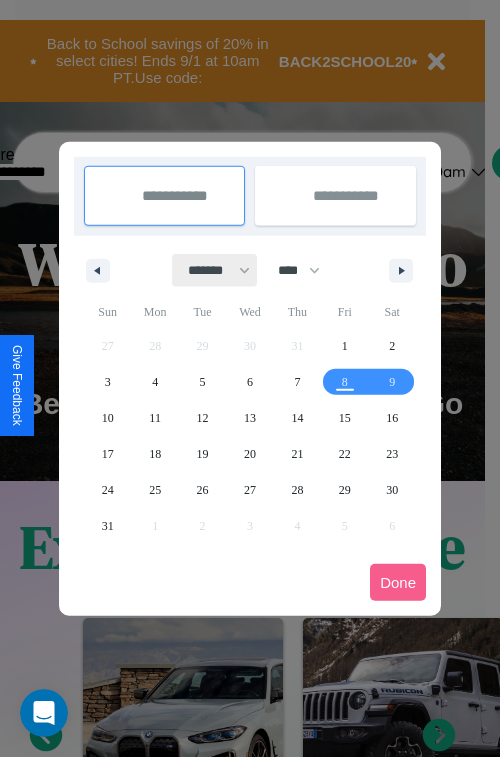 click on "******* ******** ***** ***** *** **** **** ****** ********* ******* ******** ********" at bounding box center [215, 270] 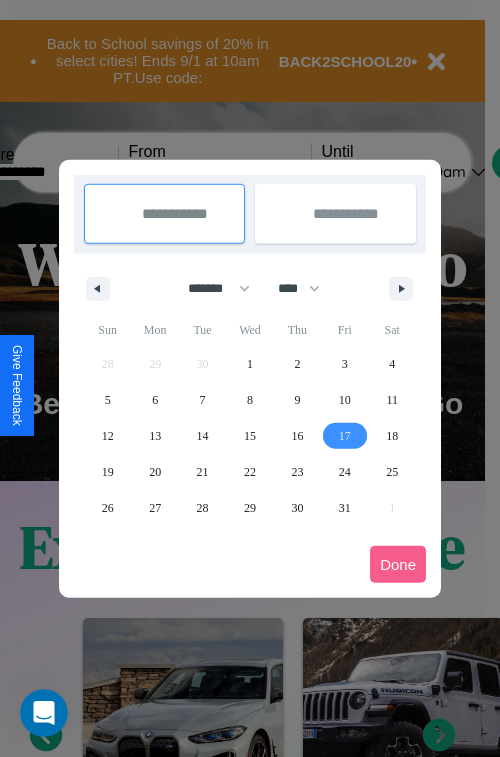 click on "17" at bounding box center (345, 436) 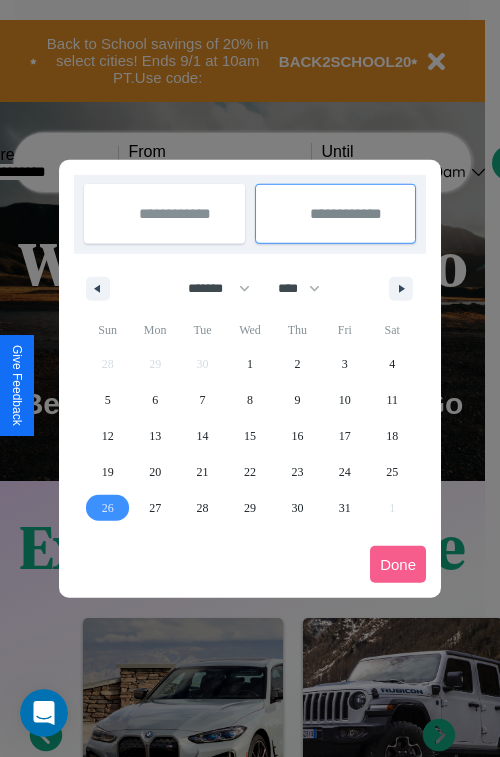 click on "26" at bounding box center [108, 508] 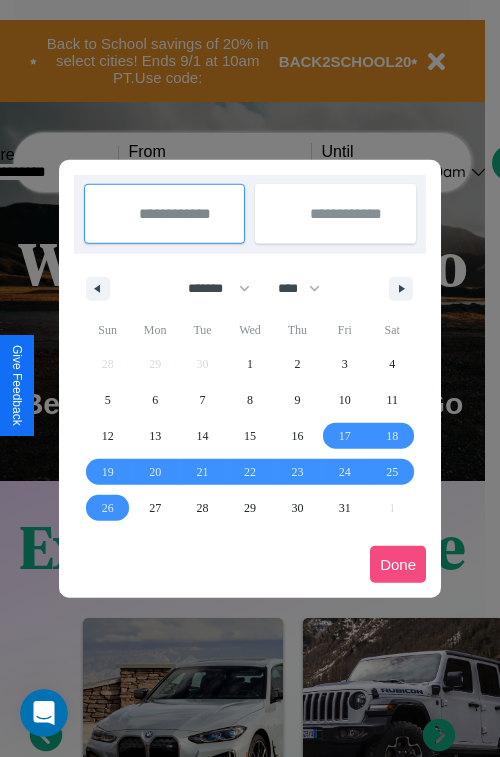 click on "Done" at bounding box center (398, 564) 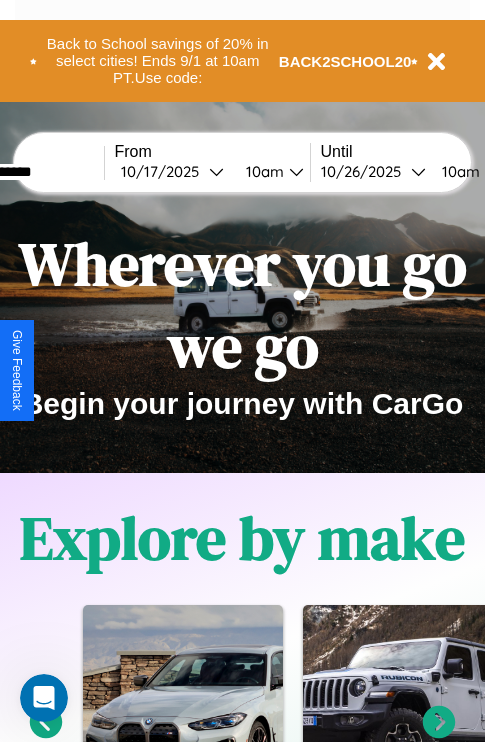 scroll, scrollTop: 0, scrollLeft: 82, axis: horizontal 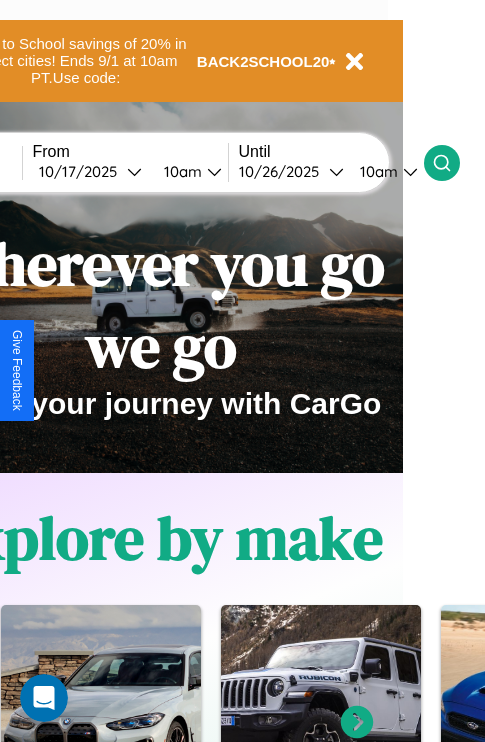 click 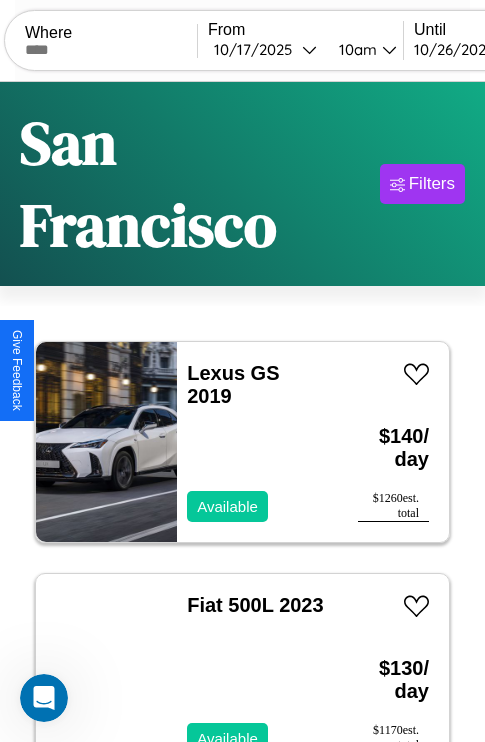 scroll, scrollTop: 177, scrollLeft: 0, axis: vertical 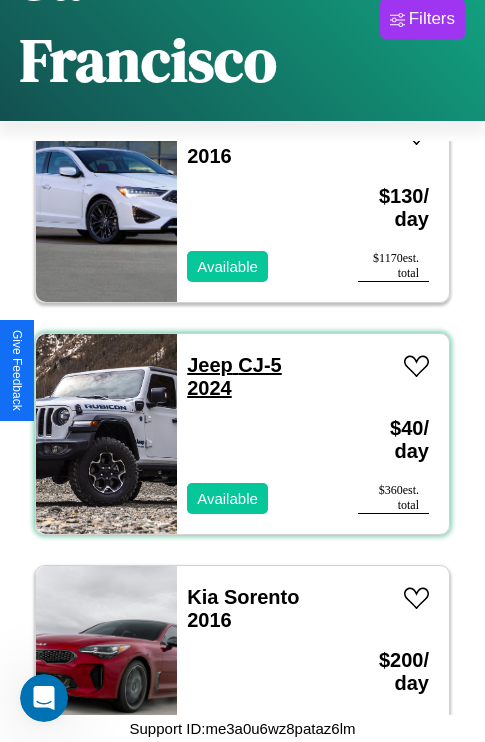 click on "Jeep   CJ-5   2024" at bounding box center (234, 376) 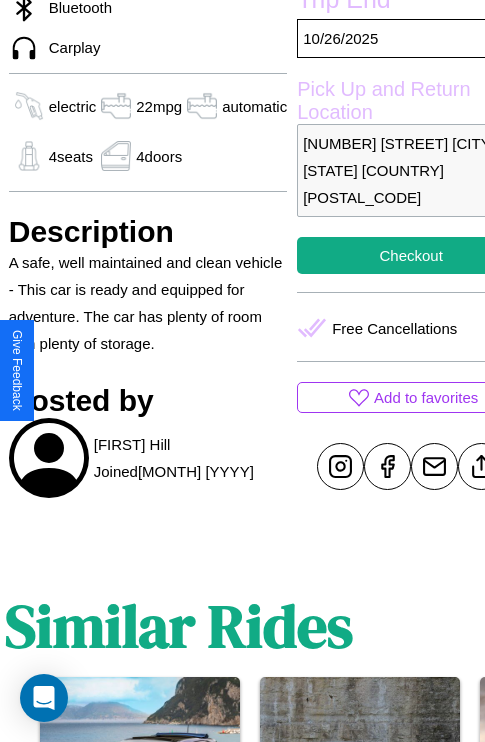 scroll, scrollTop: 615, scrollLeft: 76, axis: both 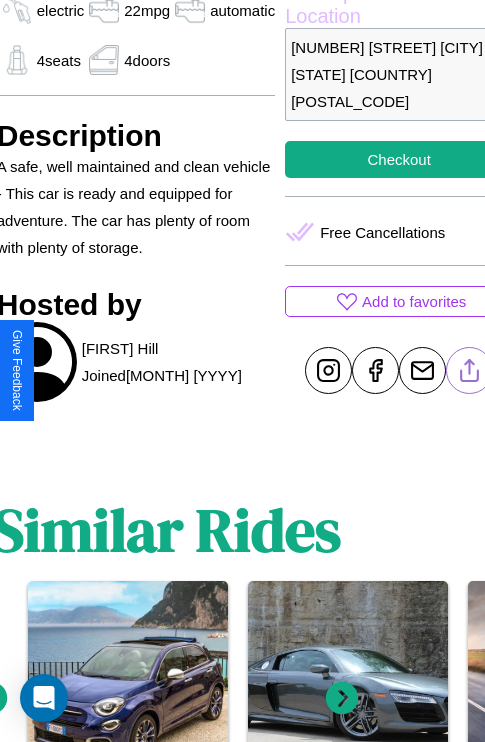 click 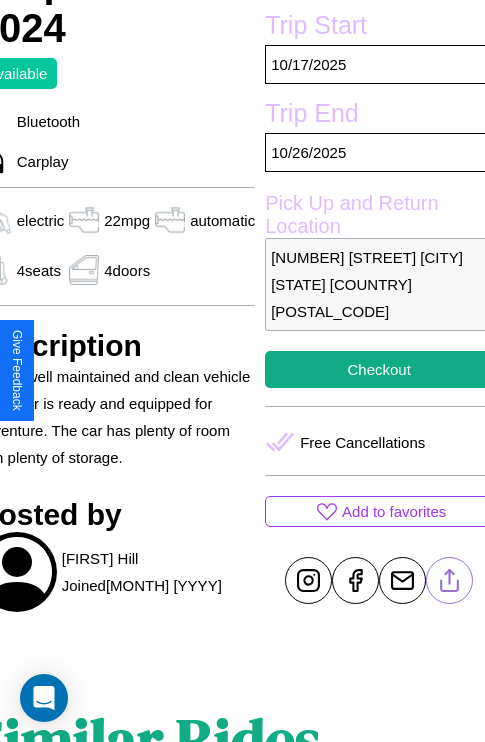 scroll, scrollTop: 404, scrollLeft: 96, axis: both 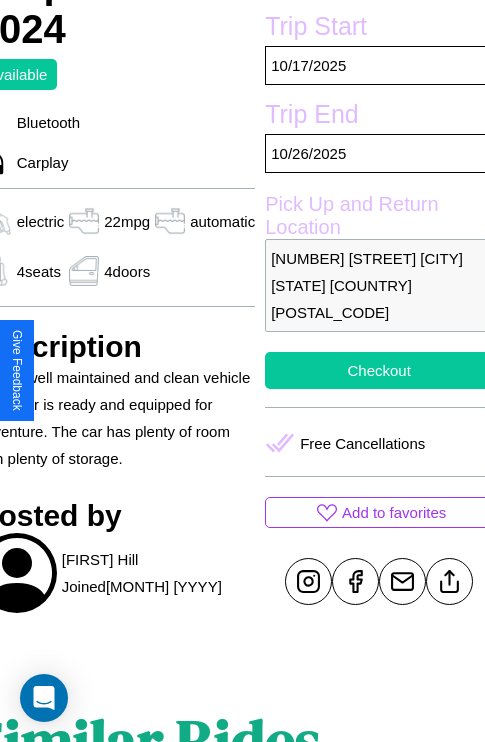 click on "Checkout" at bounding box center [379, 370] 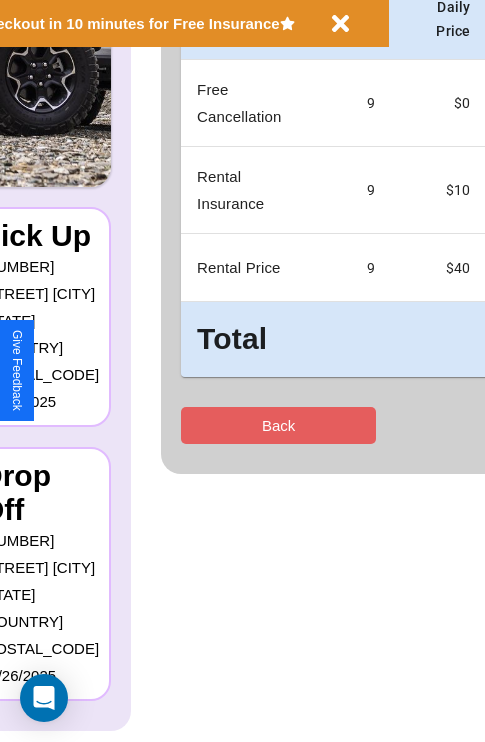 scroll, scrollTop: 0, scrollLeft: 0, axis: both 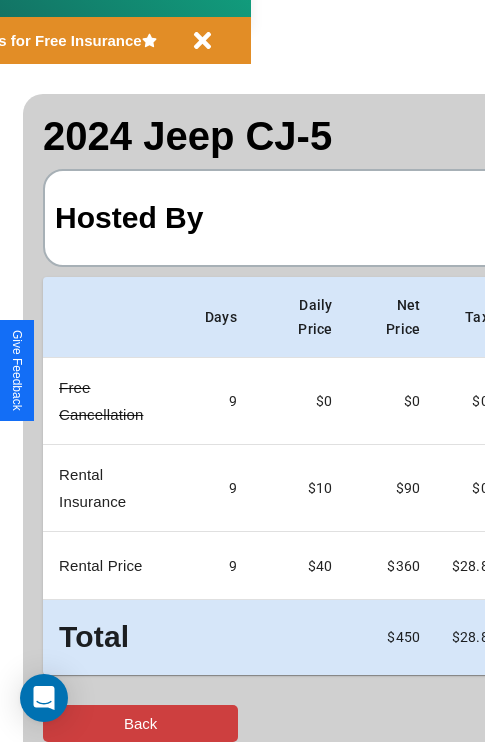 click on "Back" at bounding box center [140, 723] 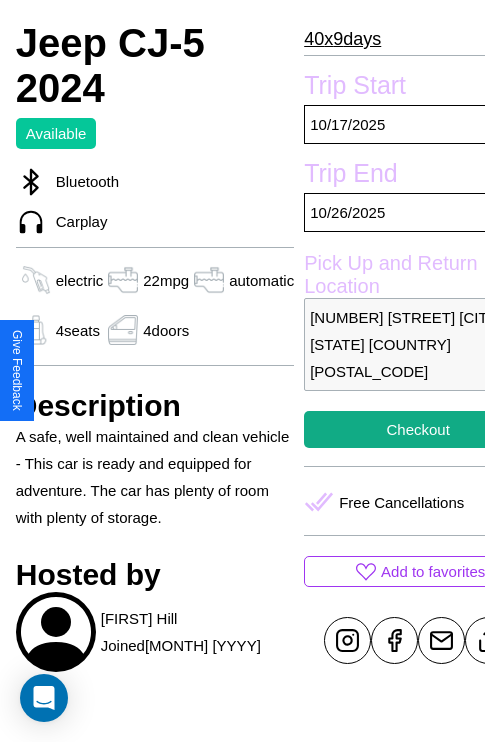 scroll, scrollTop: 462, scrollLeft: 76, axis: both 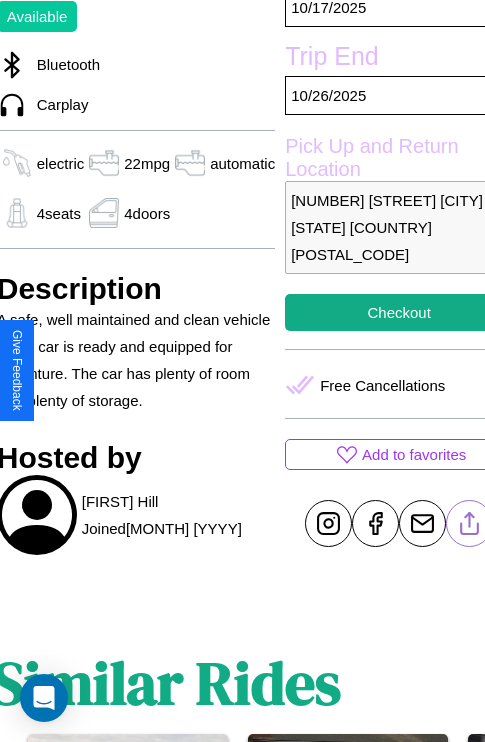 click 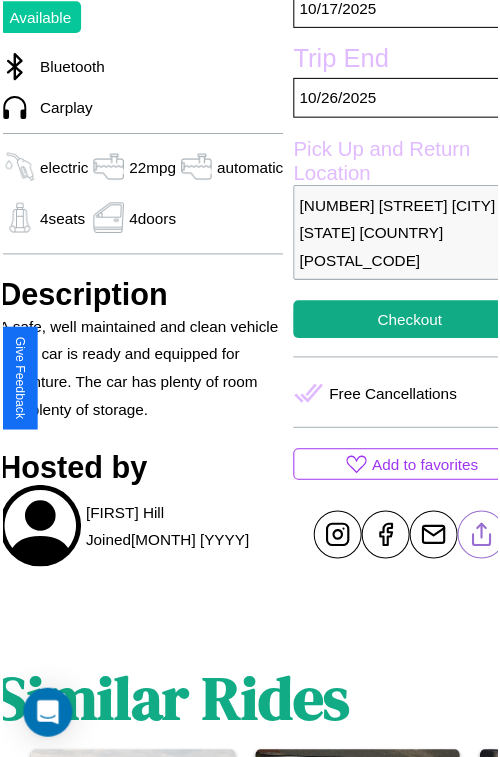 scroll, scrollTop: 99, scrollLeft: 96, axis: both 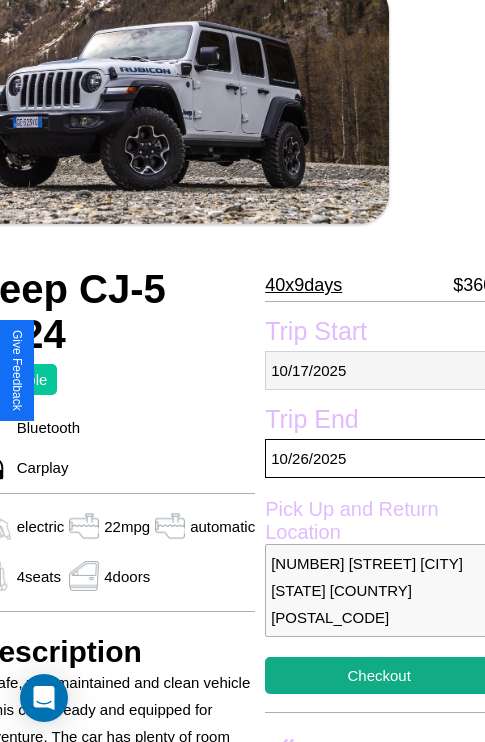 click on "10 / 17 / 2025" at bounding box center (379, 370) 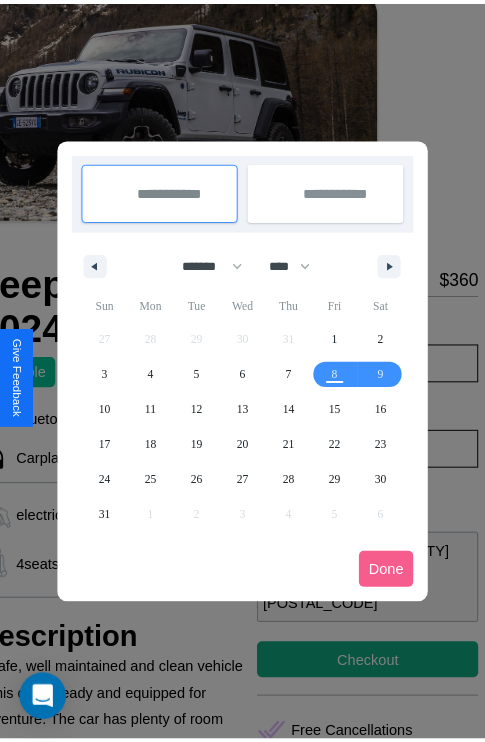 scroll, scrollTop: 0, scrollLeft: 96, axis: horizontal 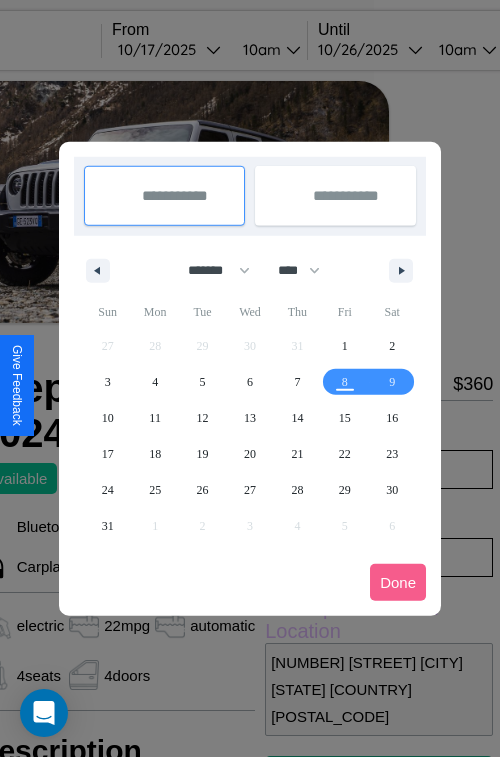 click at bounding box center (250, 378) 